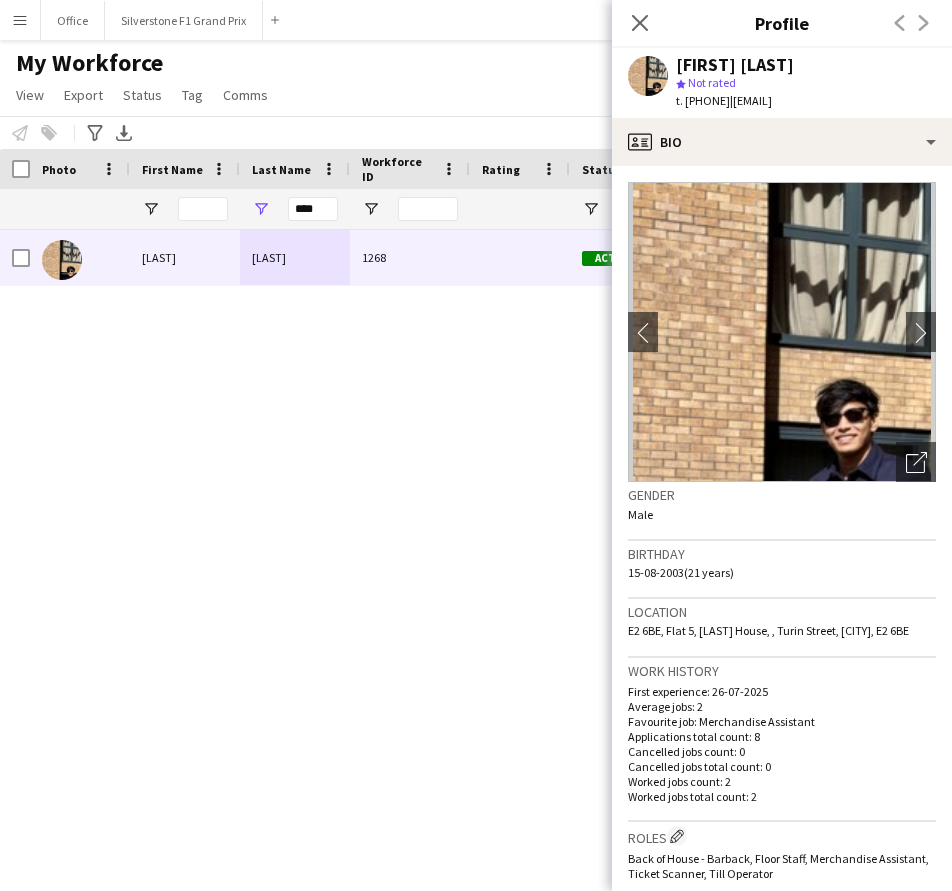 scroll, scrollTop: 0, scrollLeft: 0, axis: both 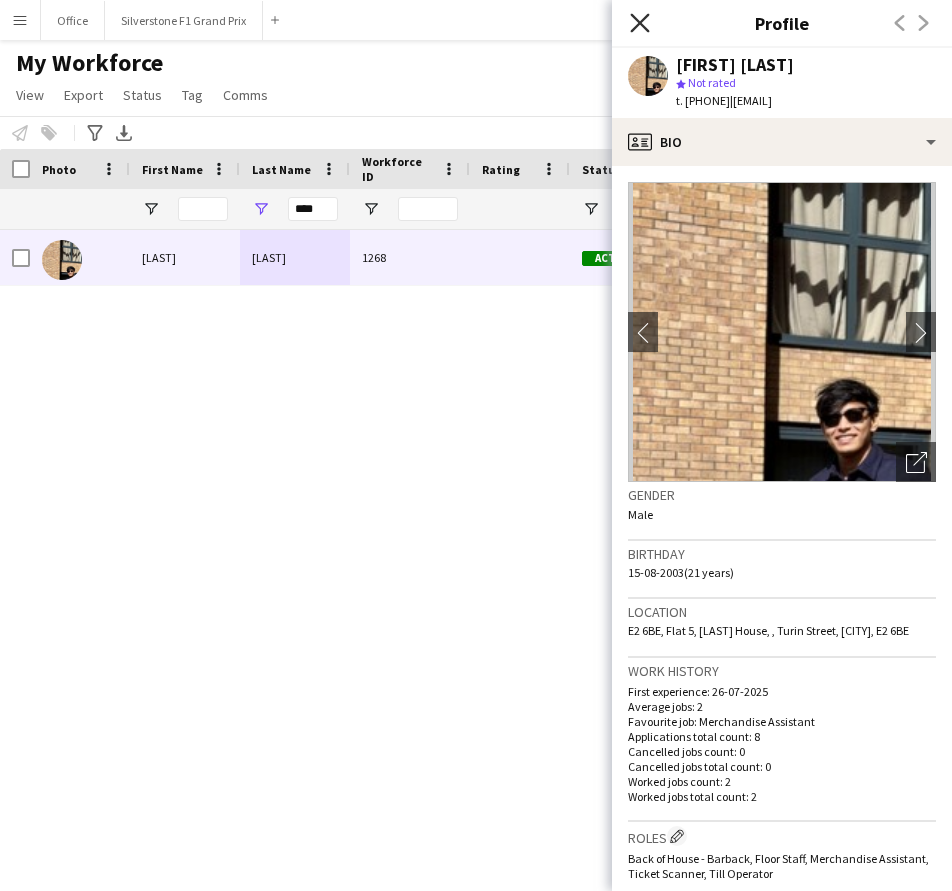 click on "Close pop-in" 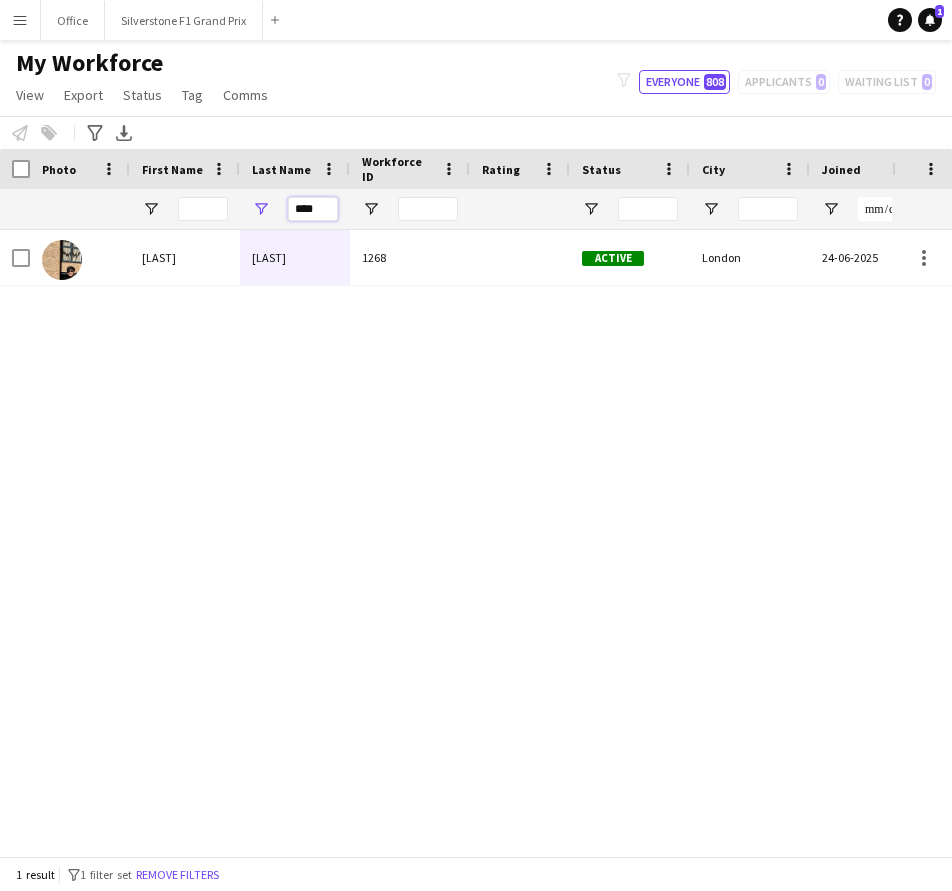drag, startPoint x: 295, startPoint y: 205, endPoint x: 335, endPoint y: 220, distance: 42.72002 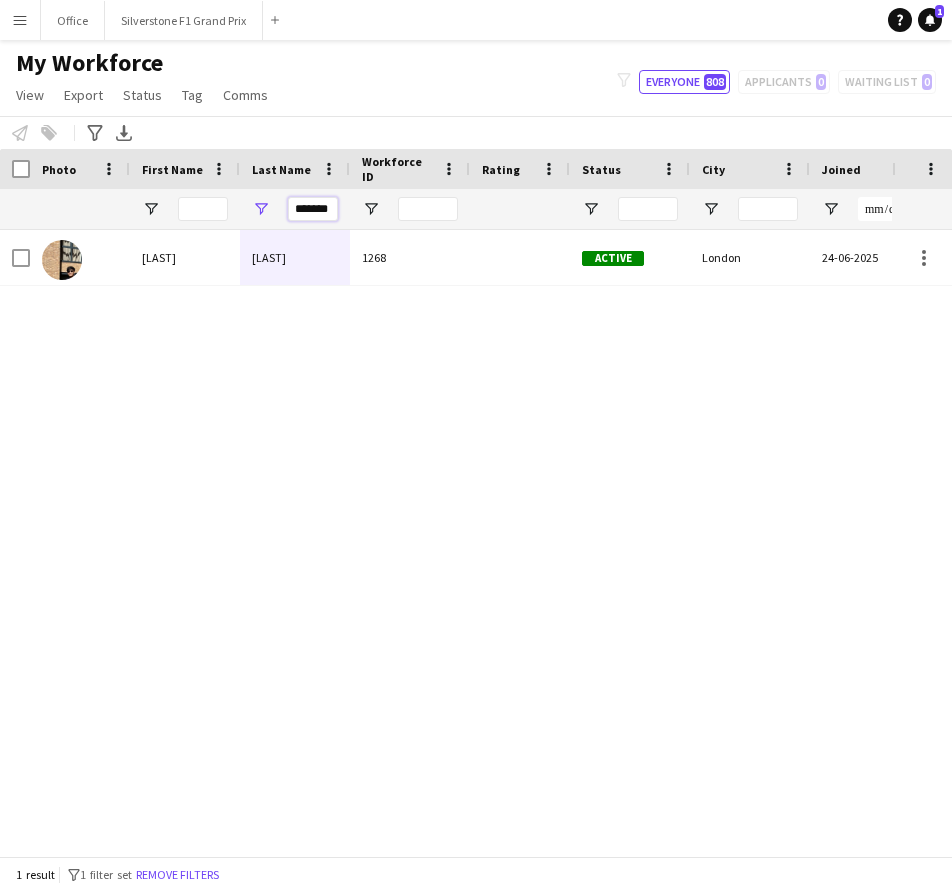 type on "*******" 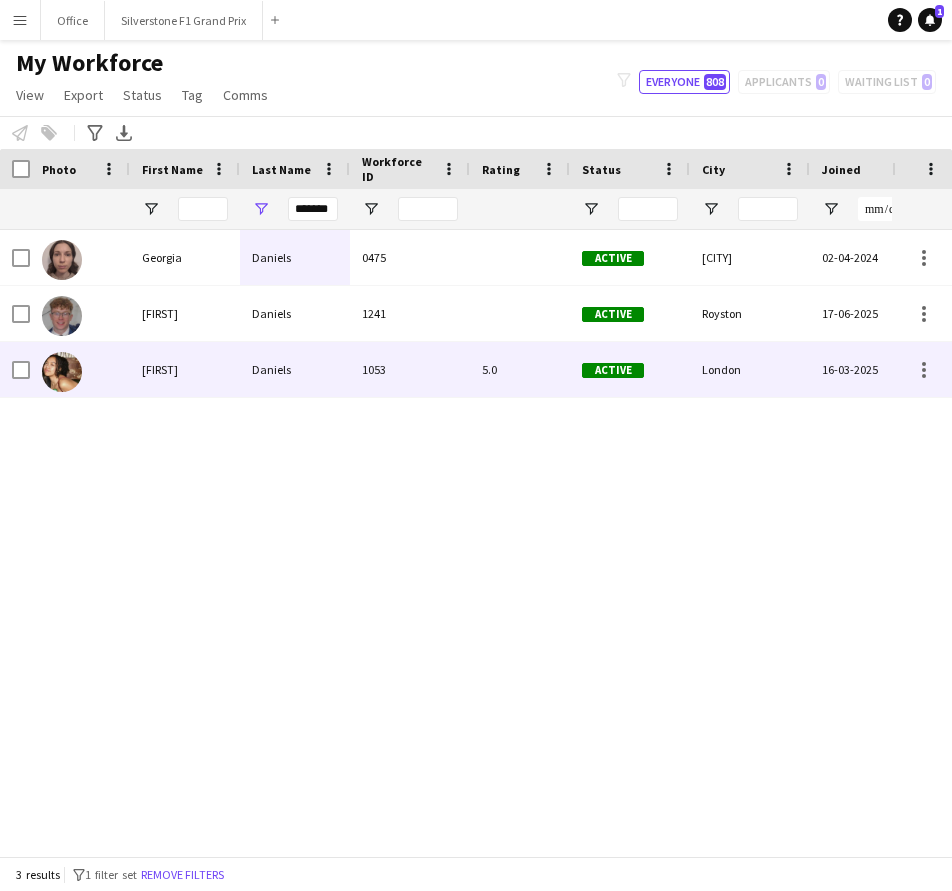 click on "Daniels" at bounding box center (295, 369) 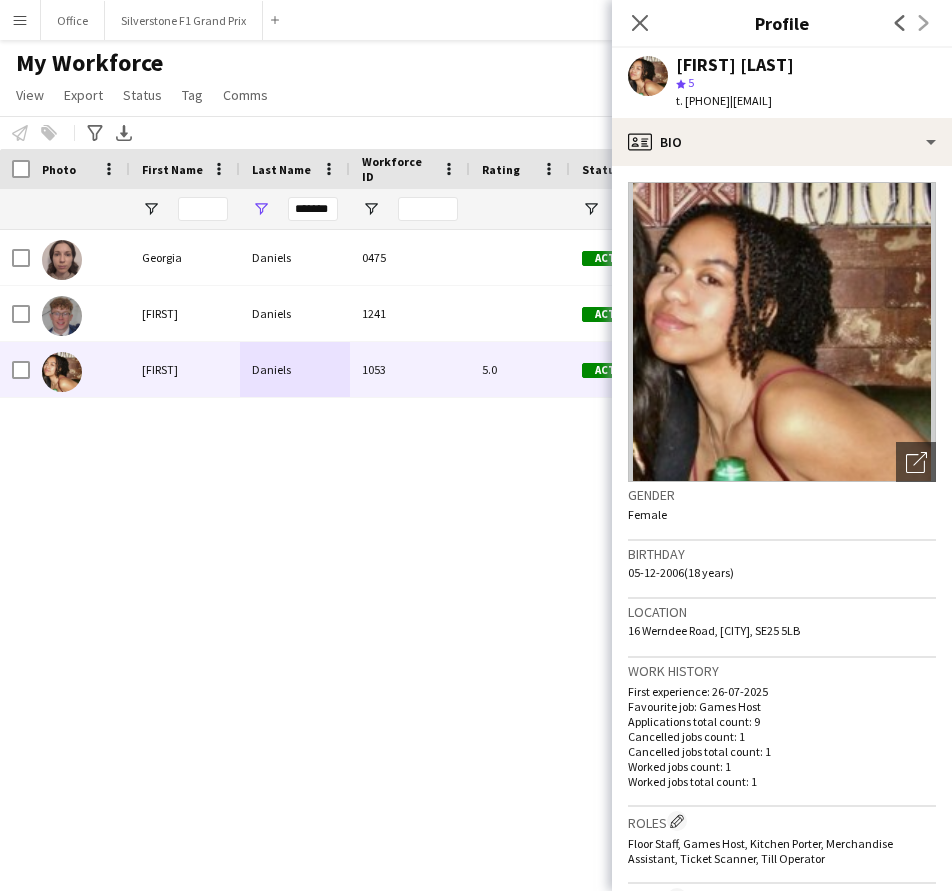click on "My Workforce   View   Views  Default view Glenn BD's Payroll New Starters New view Update view Delete view Edit name Customise view Customise filters Reset Filters Reset View Reset All  Export  New starters report Export as XLSX Export as PDF  Status  Edit  Tag  New tag  Edit tag  1. HQ (17) 1. Self Employed (34) 1. Temp (752) 2. MAX 20 HOURS (20) 2. Returner (473) 3. Assets (3) 3. Bar back (181) 3. Bar Manager (4) 3. Bar Supervisor (30) 3. Barista (174) 3. Bartender (623) 3. BOH Manager (1) 3. BOH Supervisor (5) 3. Brand Ambassador (4) 3. Carpenter (9) 3. Chef (15) 3. Cocktail Bartender (332) 3. Crew (20) 3. Flair Bartender (0) 3. Floor Supervisor (9) 3. Games Host (81) 3. KP (150) 3. Merch & Ticketing (202) 3. Mixologist (33) 3. Premix (1) 3. Staffing (9) 3. Stock Supervisor (2) 3. Stocks (21) 3. Till Op (509) 3. VIP Bar (50) 3. VIP Floor (143) 3. VIP Host (12) 3. VIP Manager (4) 3. VIP Supervisor (8) 3. Waiting  (444) 3. Warehouse (2) 4. Medical - allergy (99) 4. Medical - back trouble (24) 5. A-Team (81)" 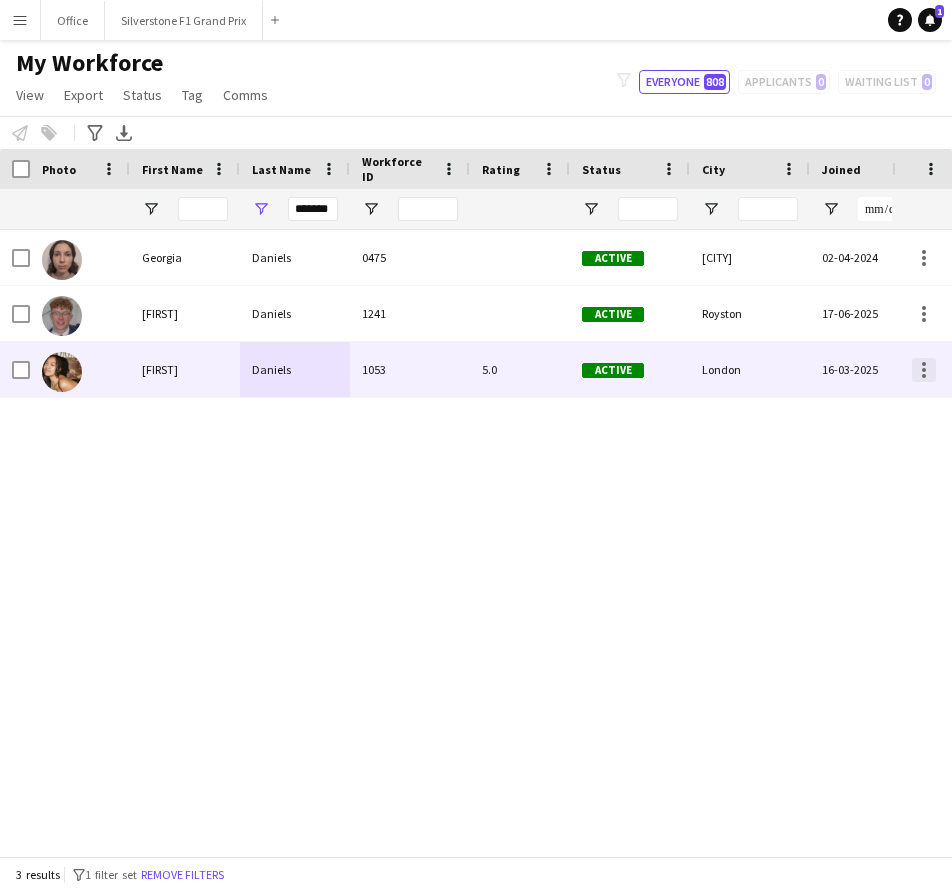click at bounding box center (924, 370) 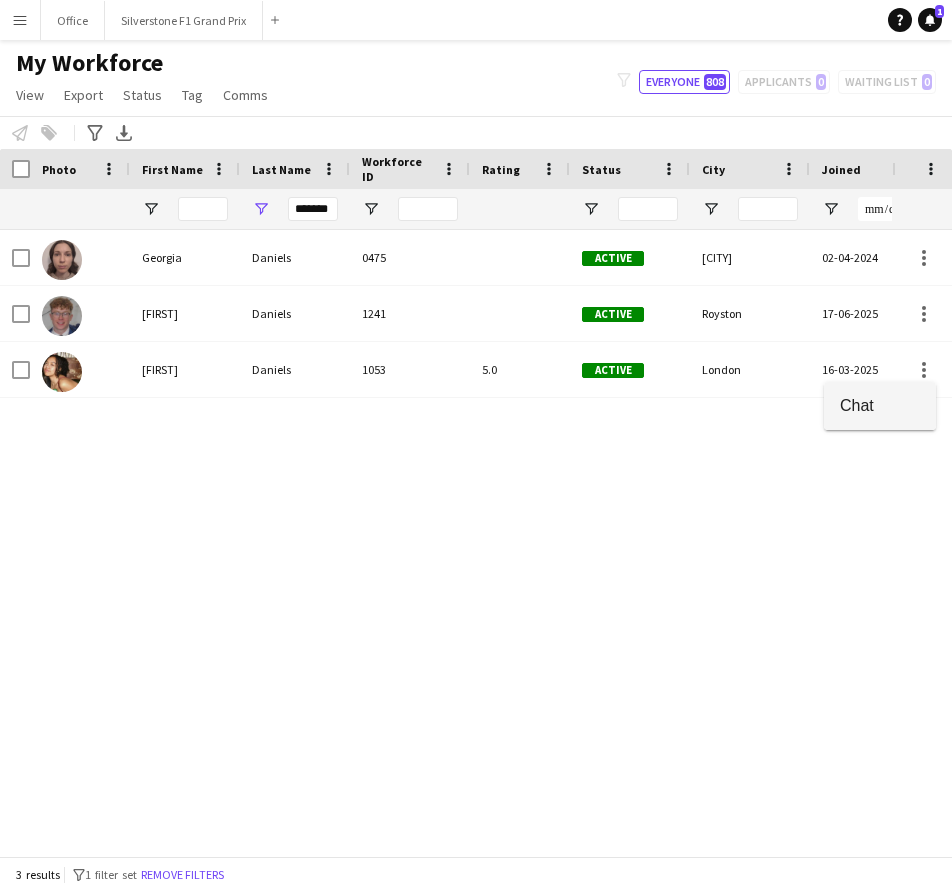 click on "Chat" at bounding box center [880, 405] 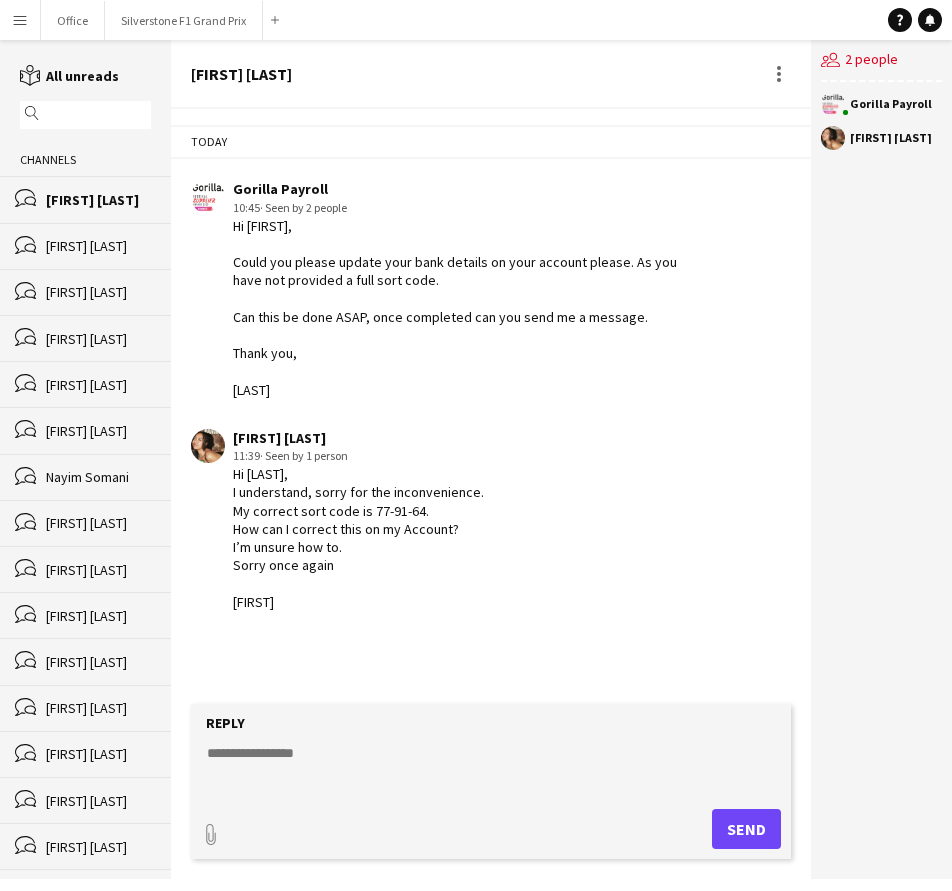 click 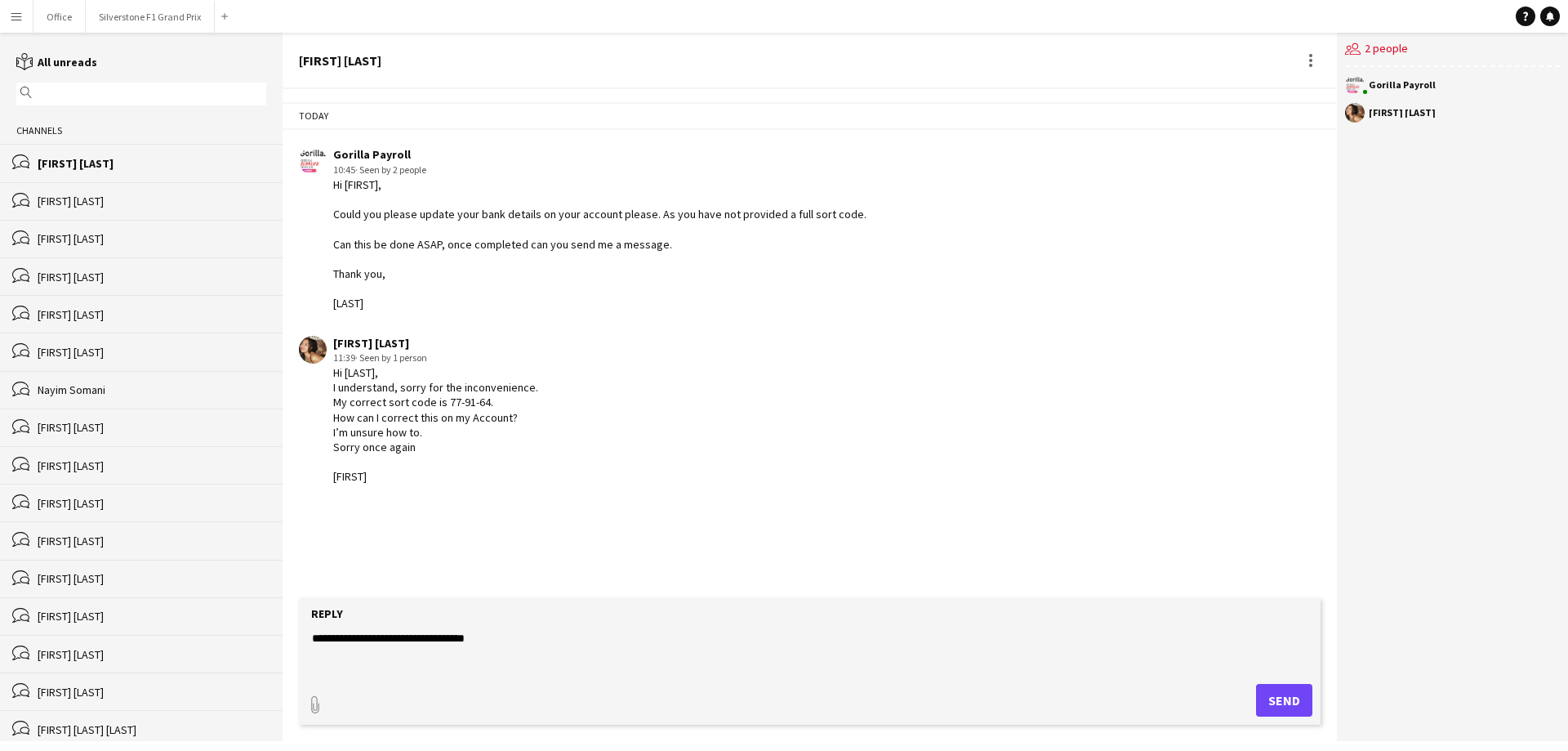 click on "**********" 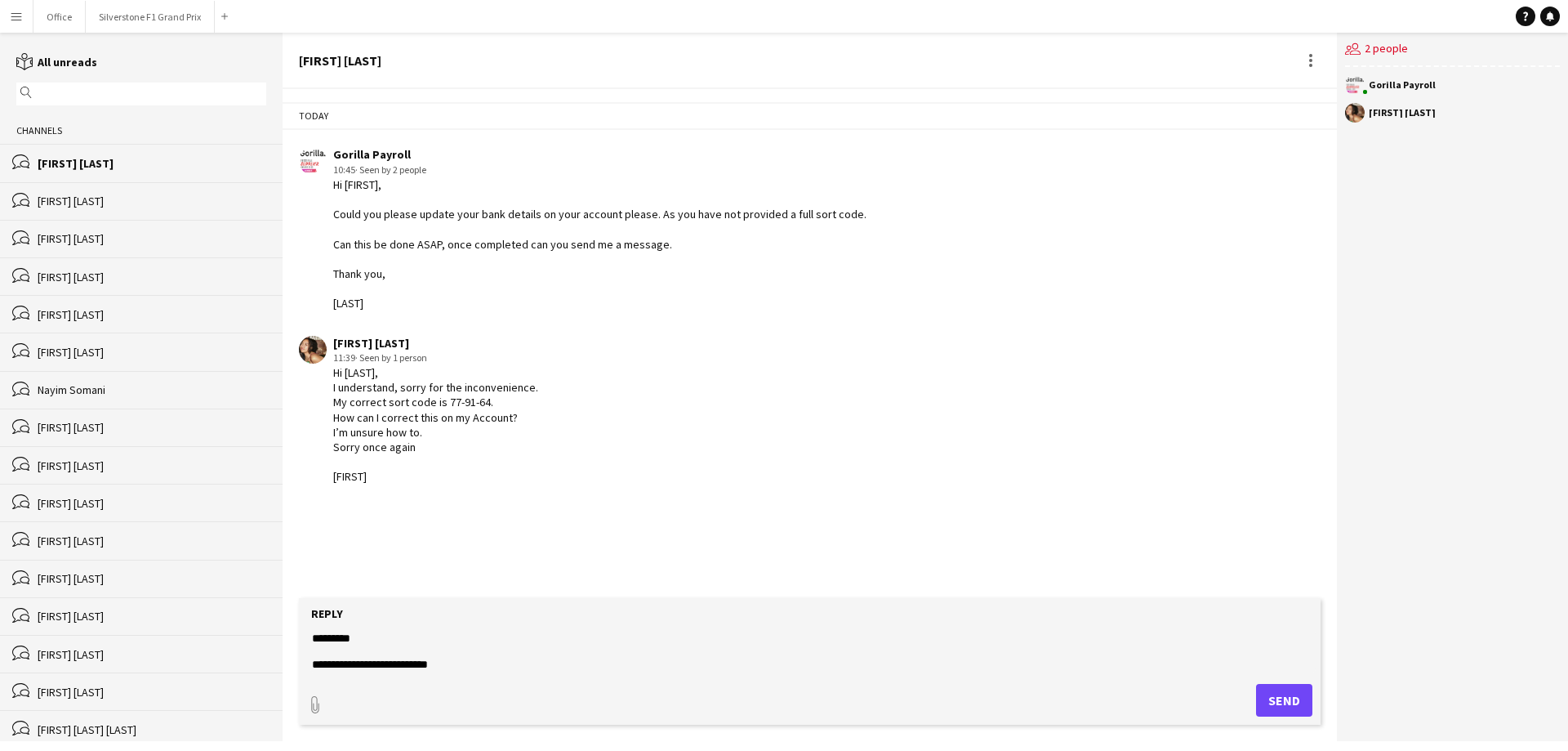 click on "**********" 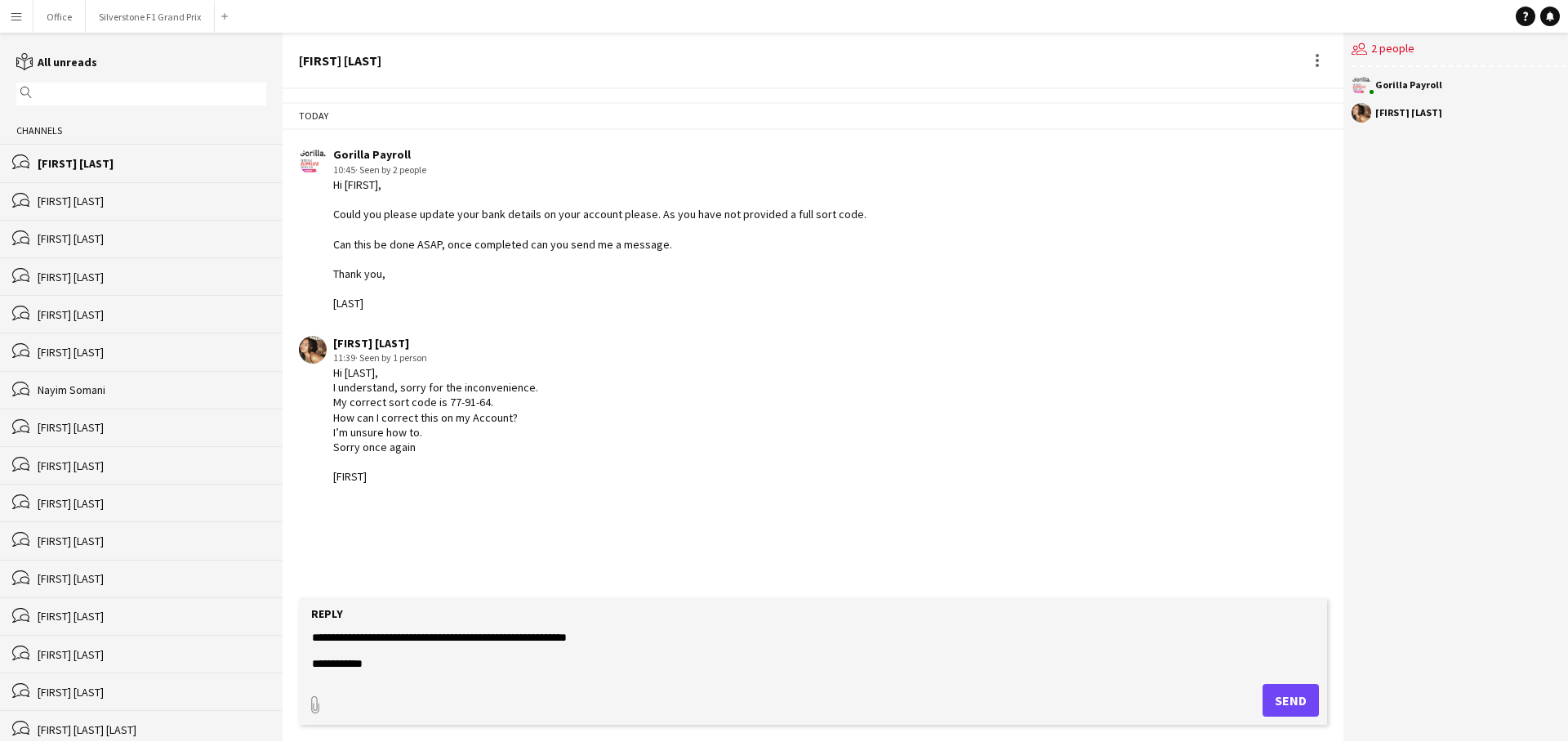 scroll, scrollTop: 78, scrollLeft: 0, axis: vertical 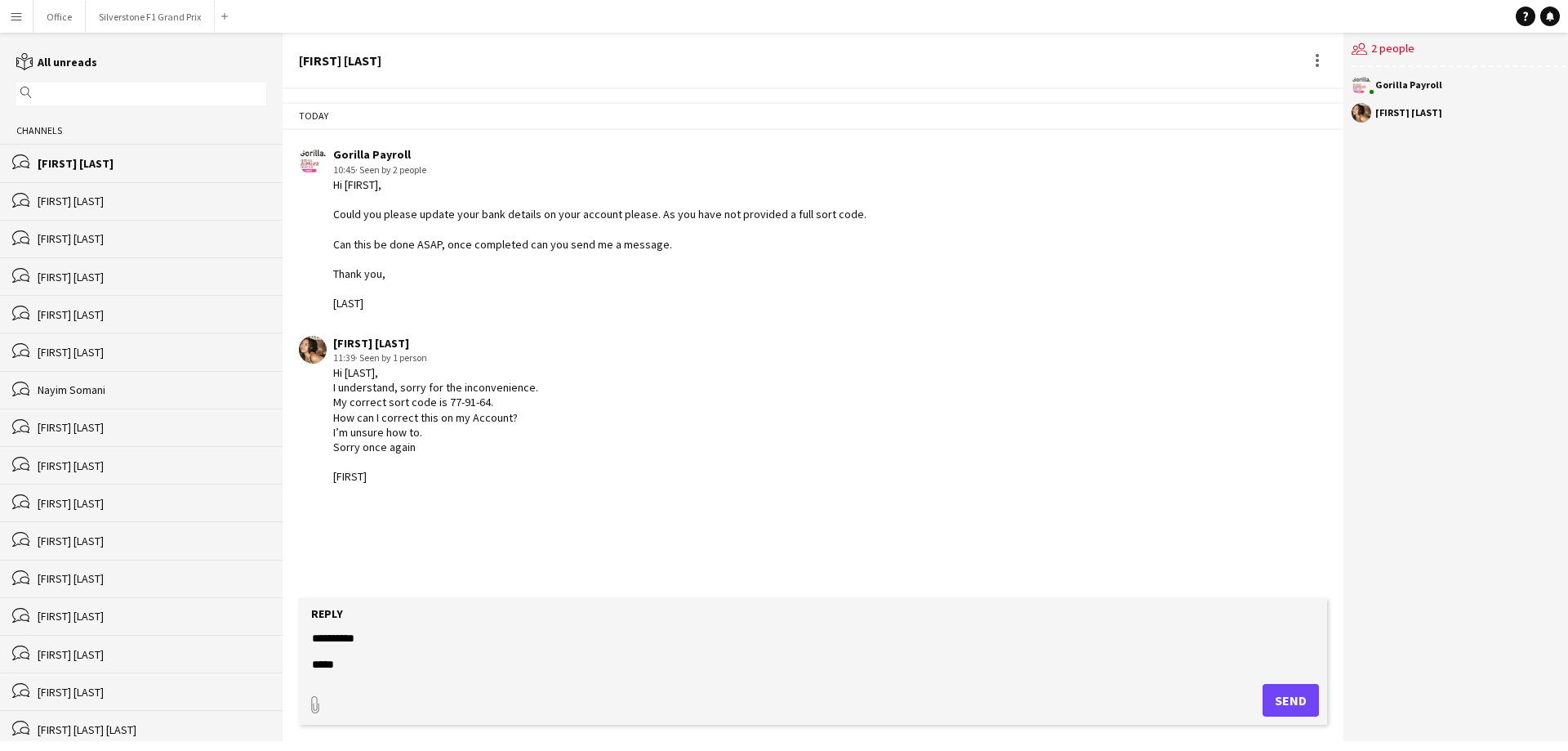 type on "**********" 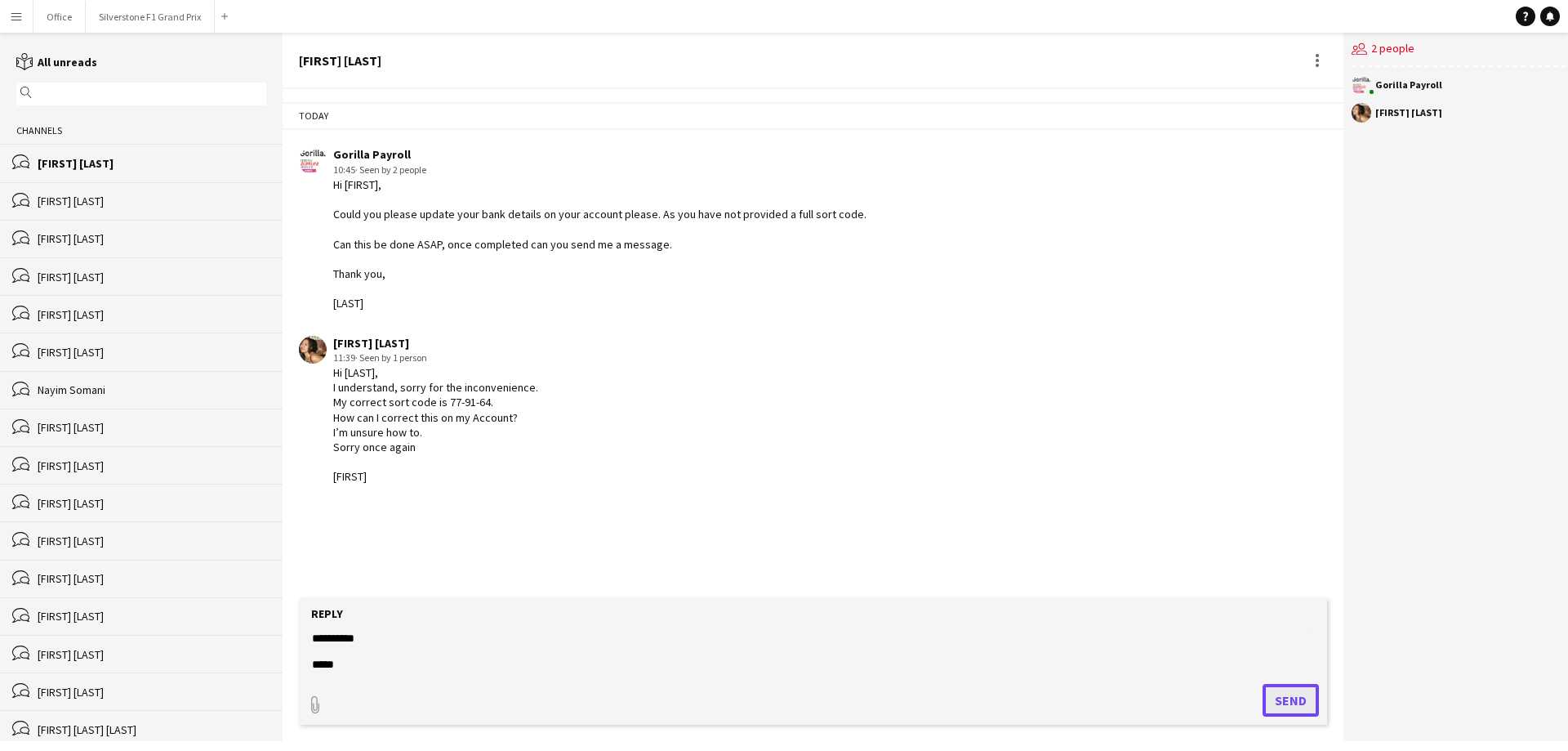 click on "Send" 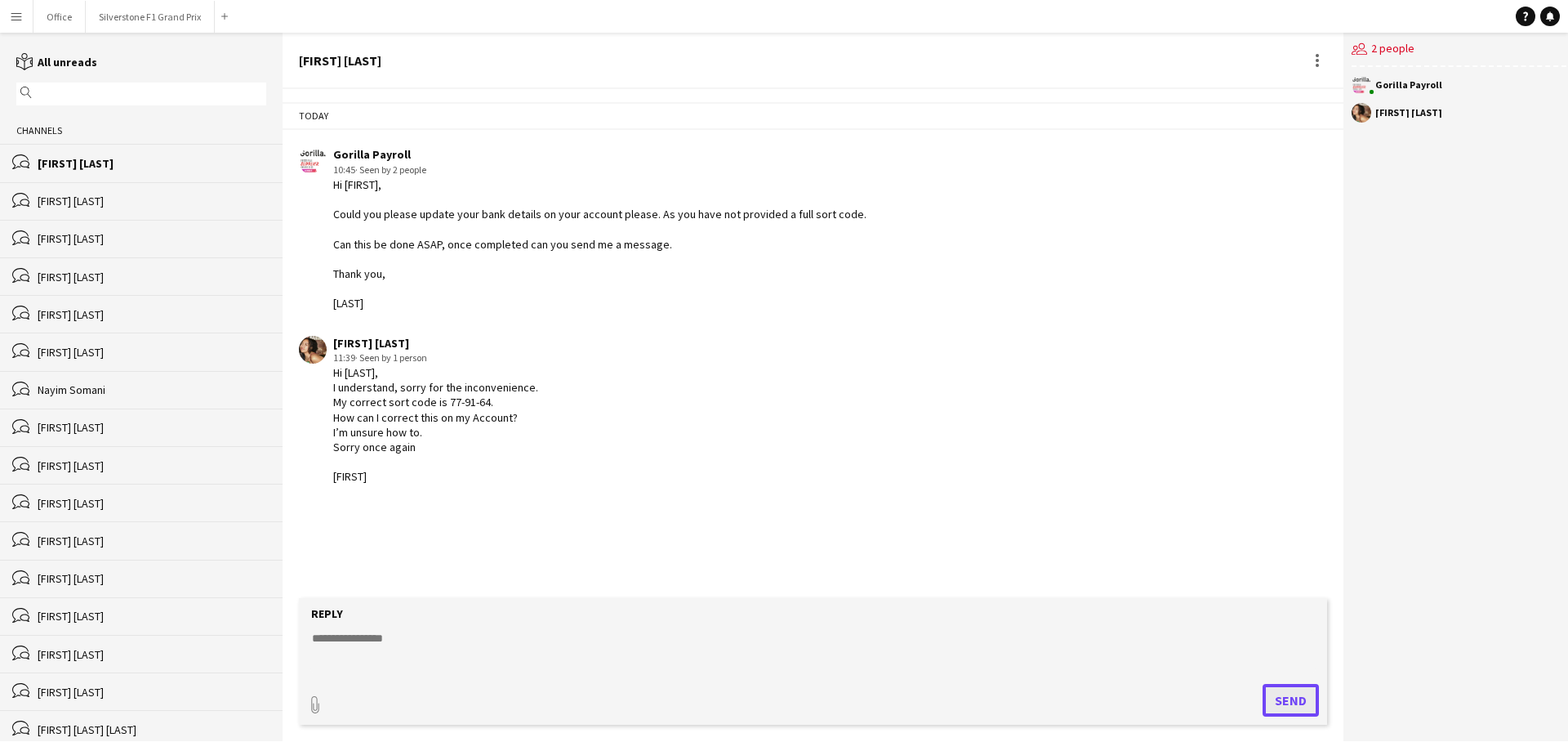 scroll, scrollTop: 0, scrollLeft: 0, axis: both 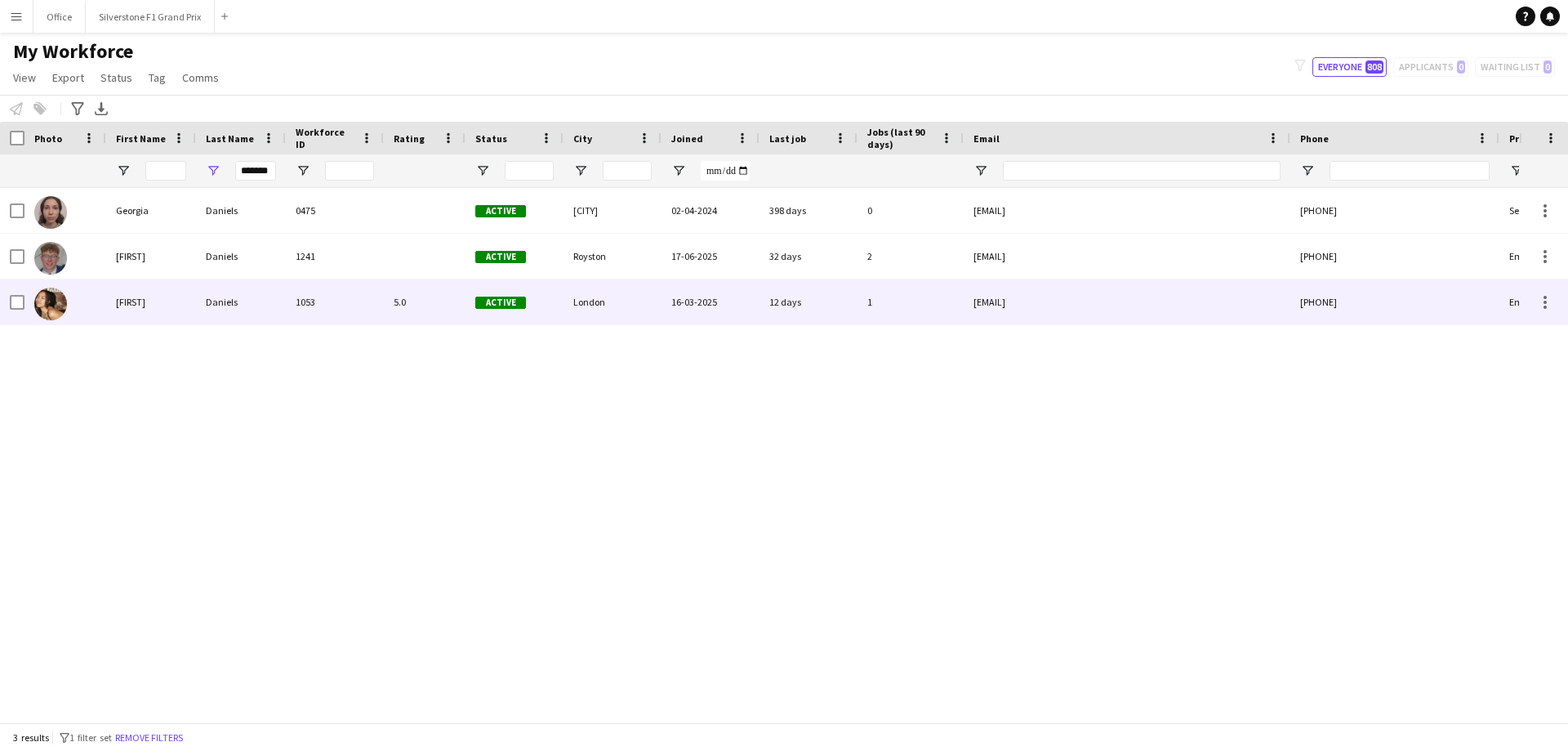 click on "Daniels" at bounding box center (241, 302) 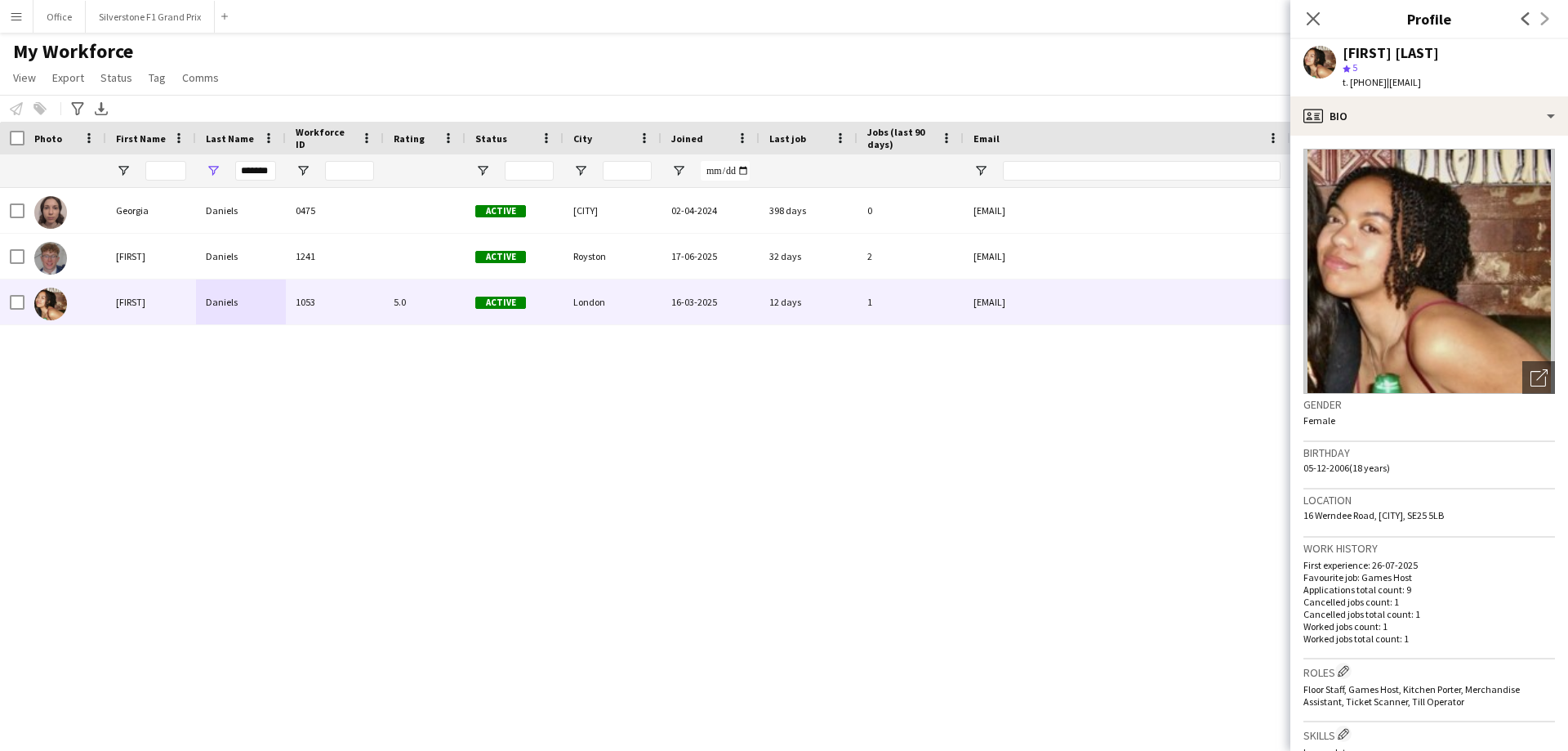 click on "t. [PHONE]" 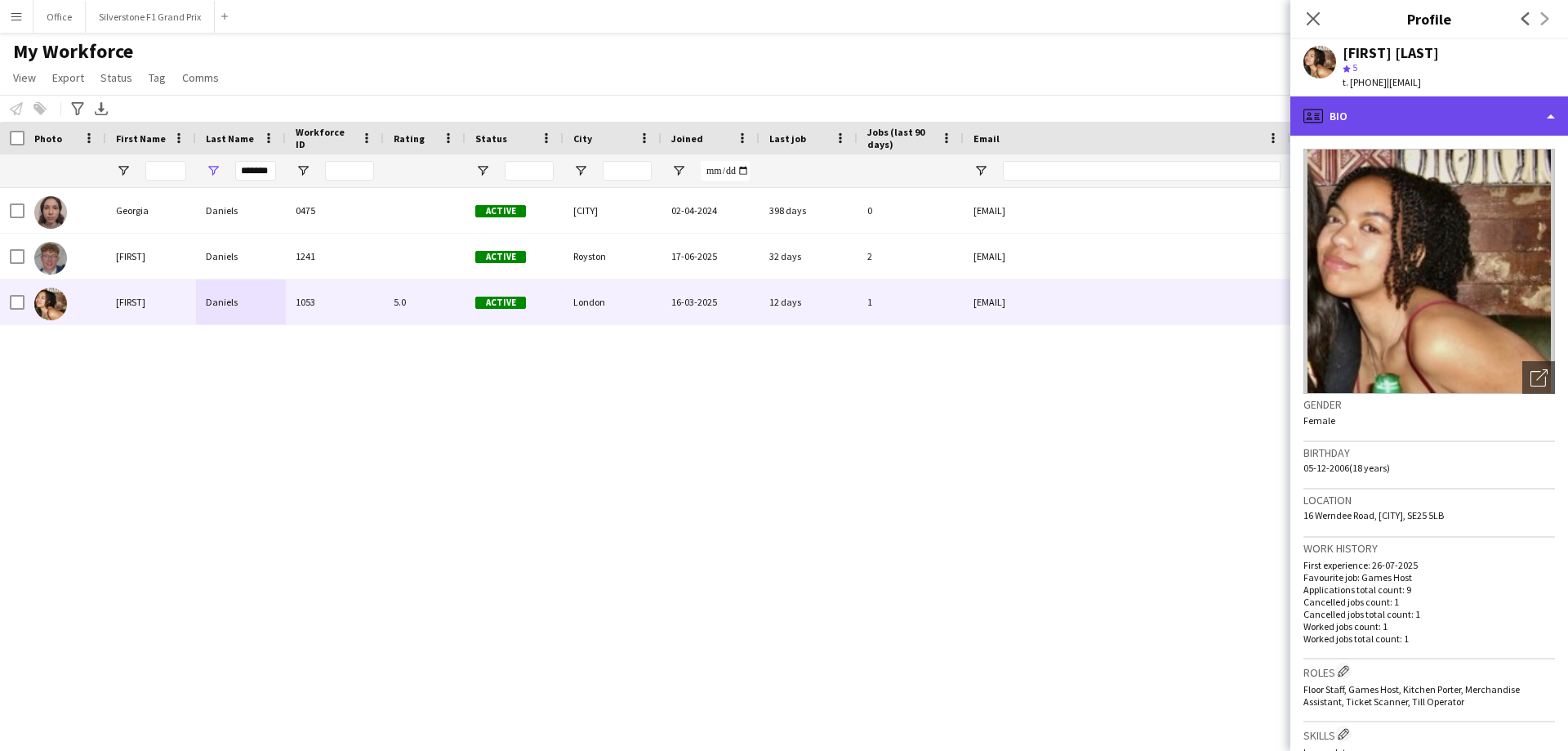 click on "profile
Bio" 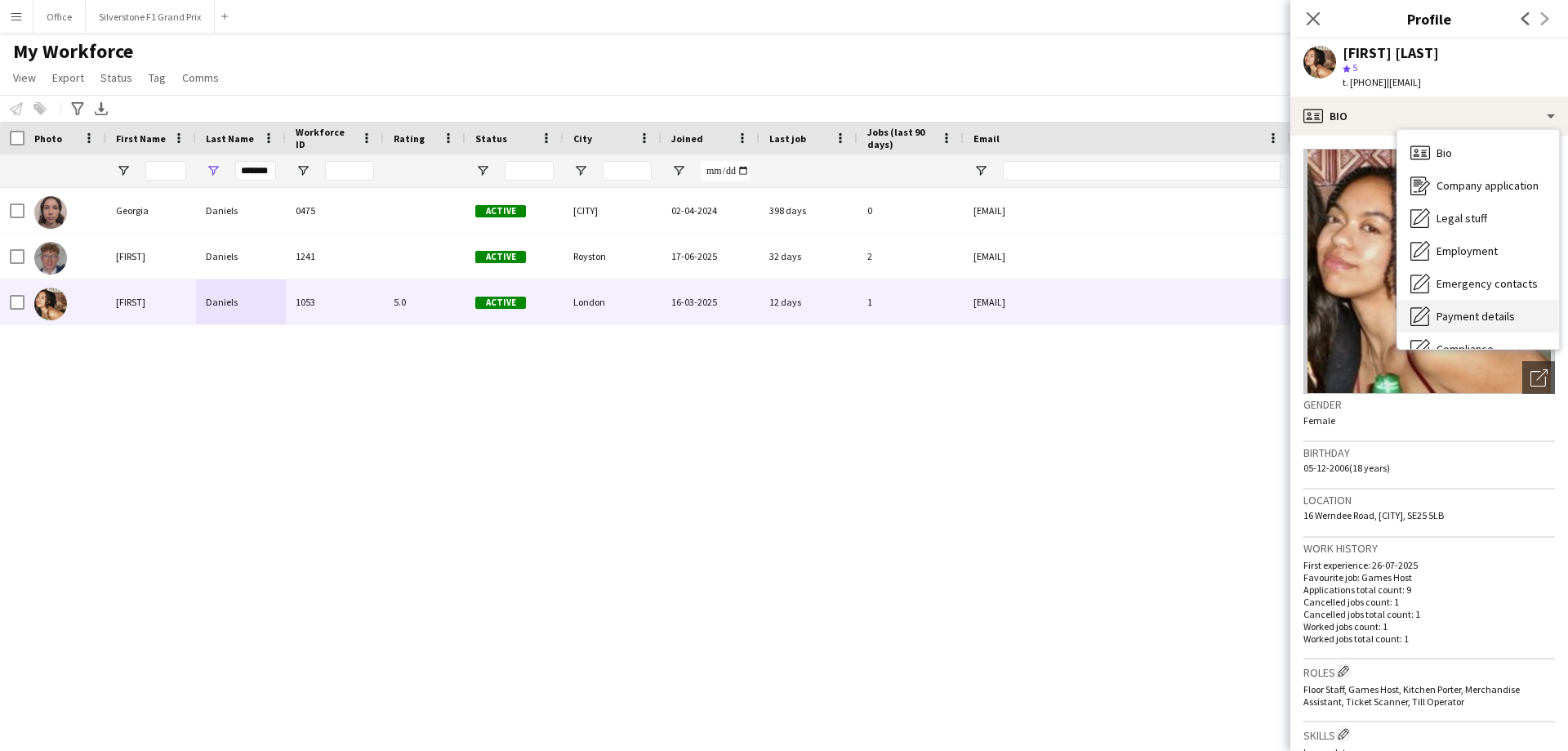 click on "Payment details" at bounding box center (1476, 316) 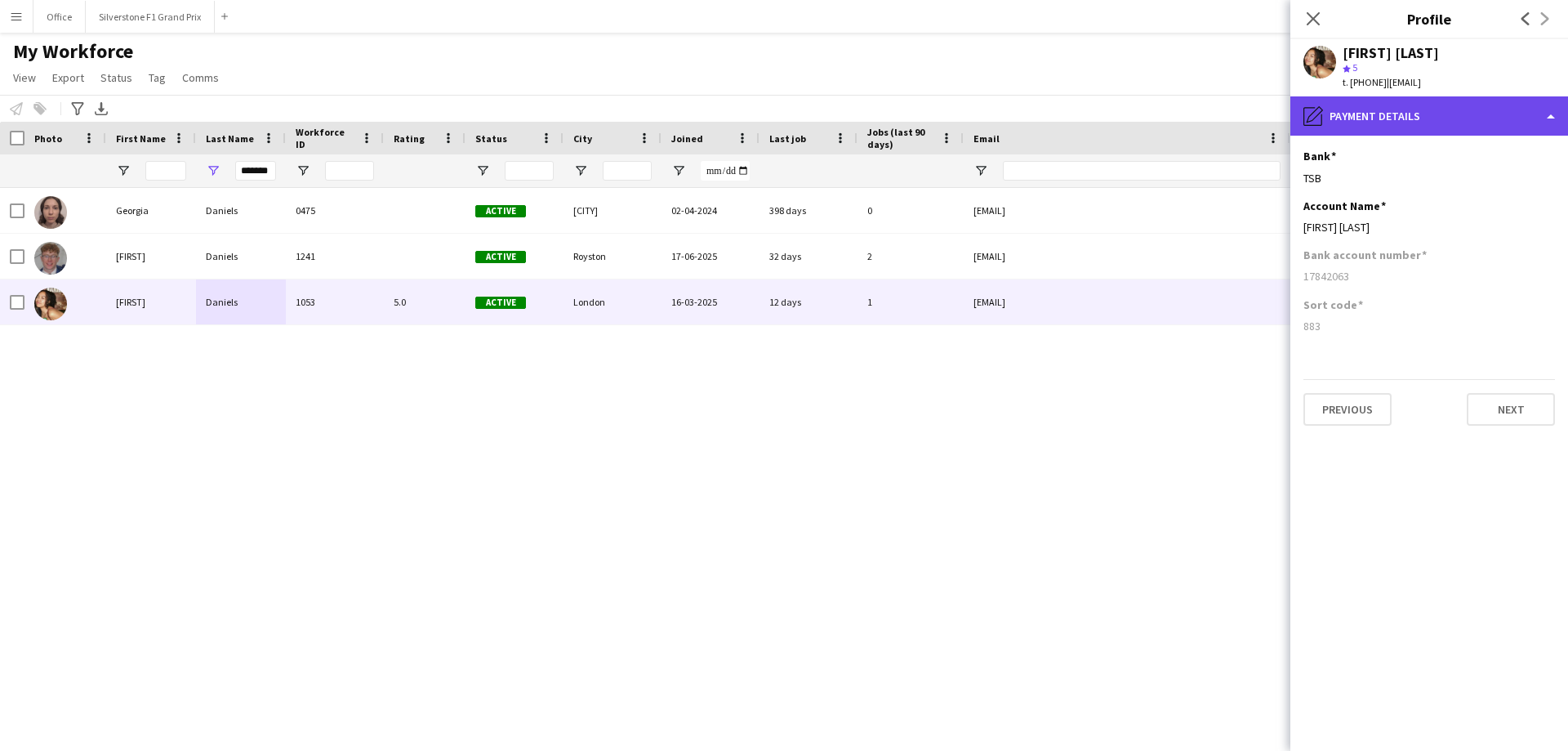 click on "pencil4
Payment details" 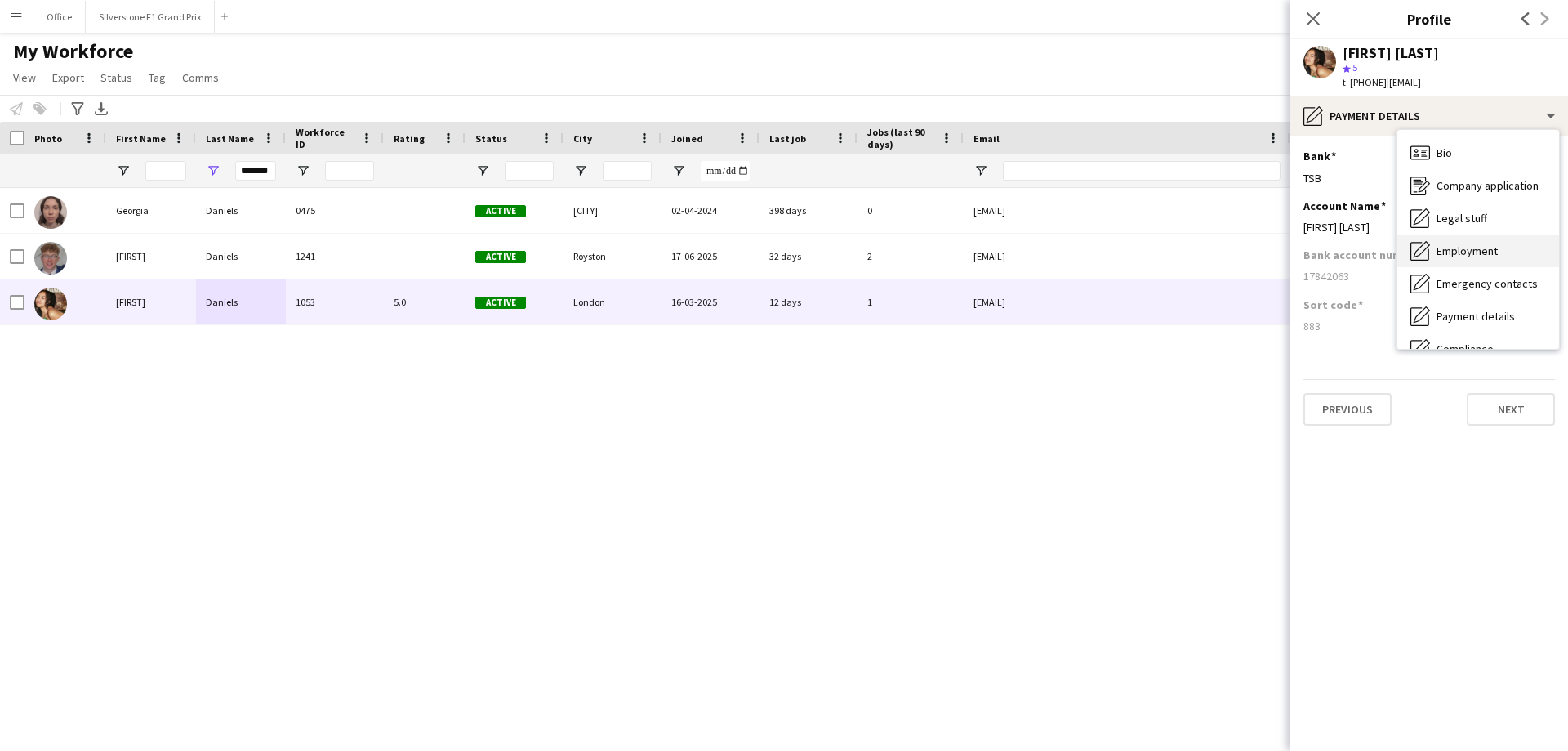 click on "Employment" at bounding box center [1467, 251] 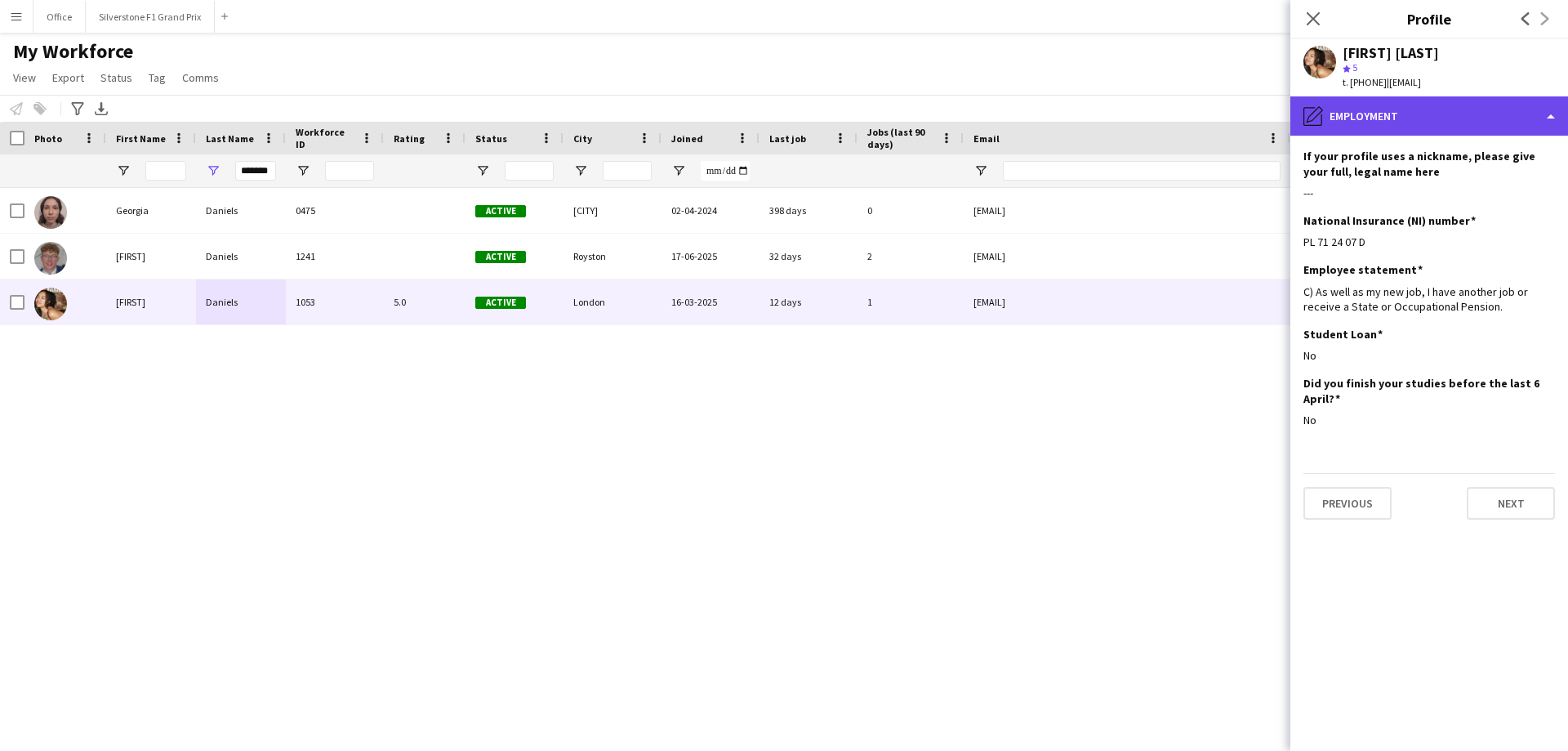 click on "pencil4
Employment" 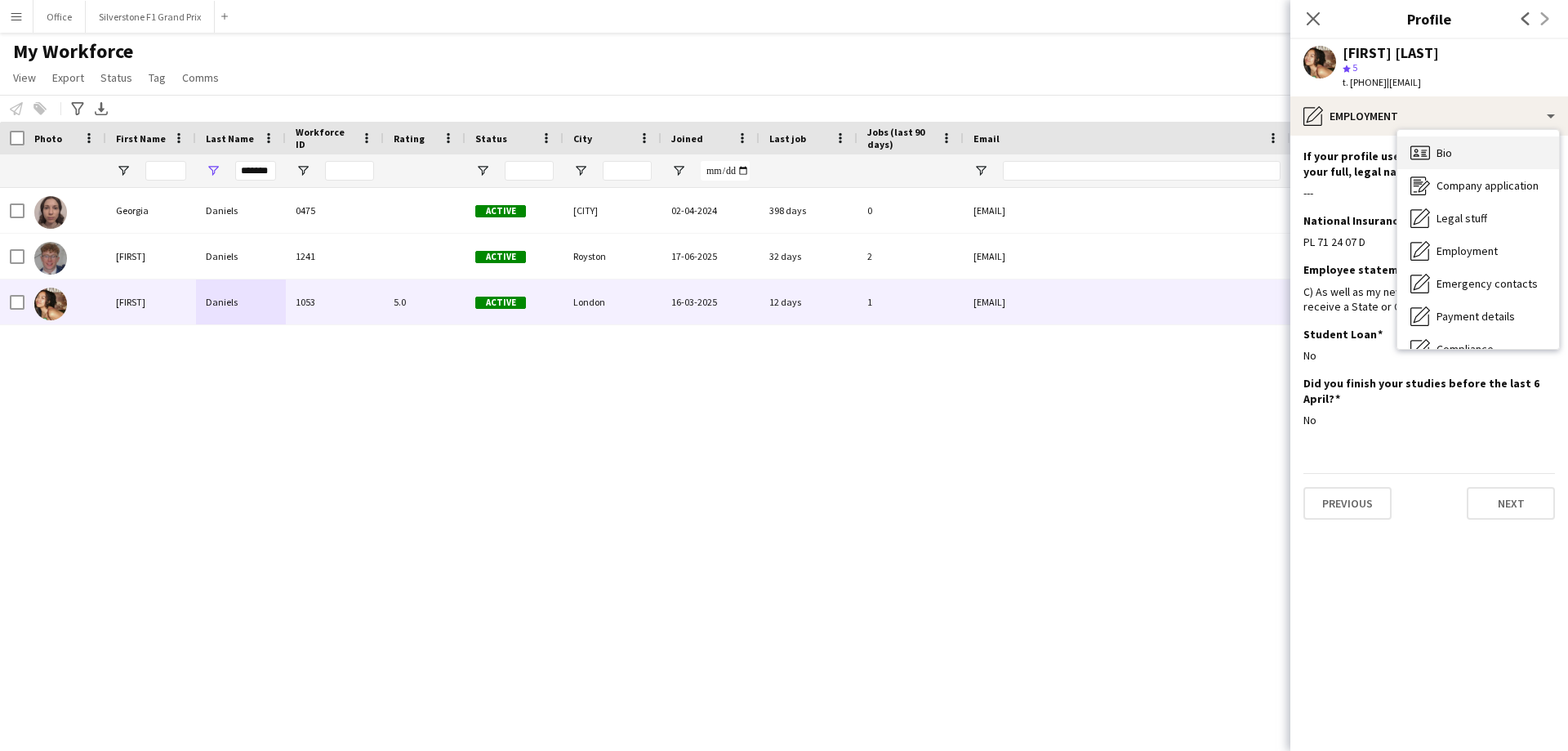 click on "Bio
Bio" at bounding box center (1478, 153) 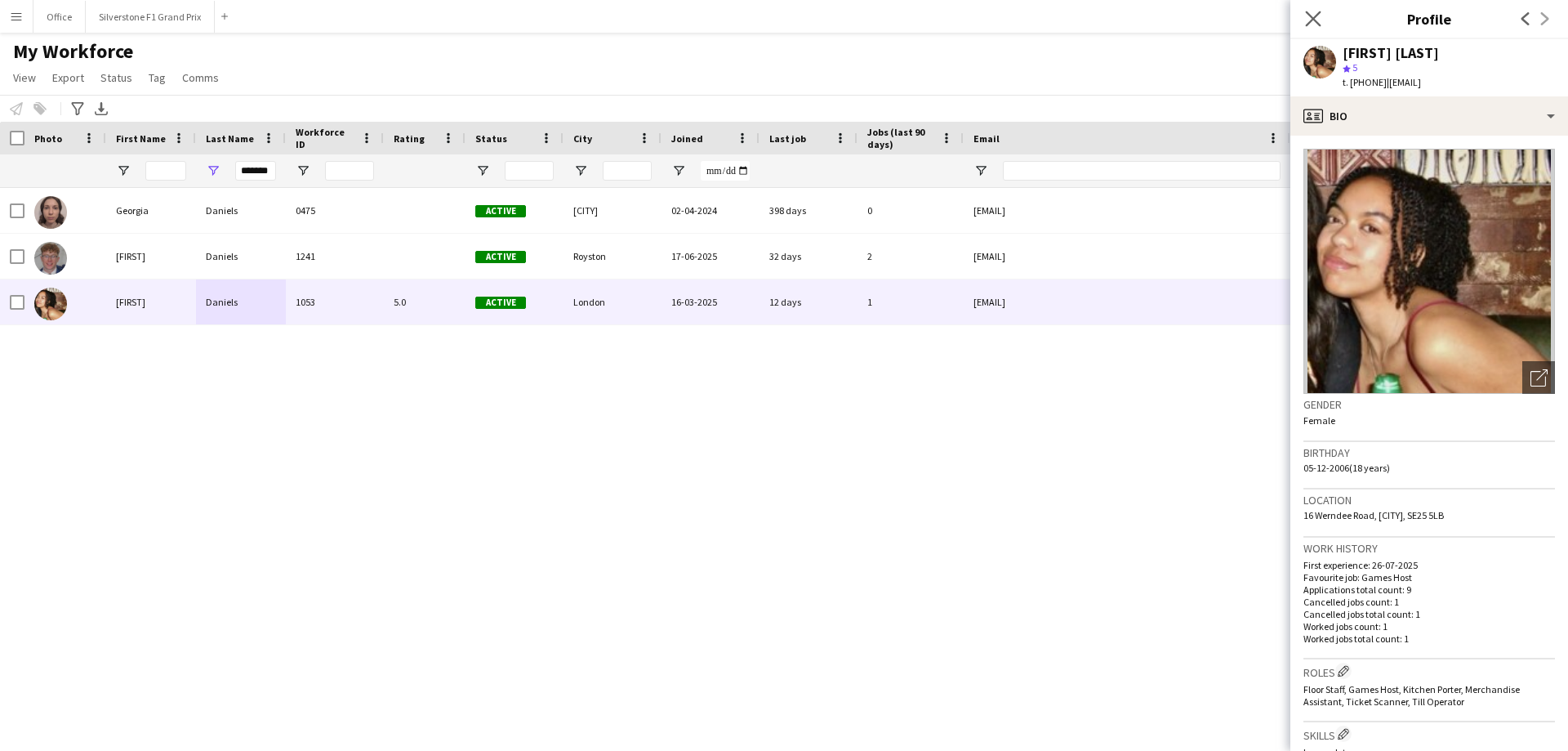 click on "Close pop-in" 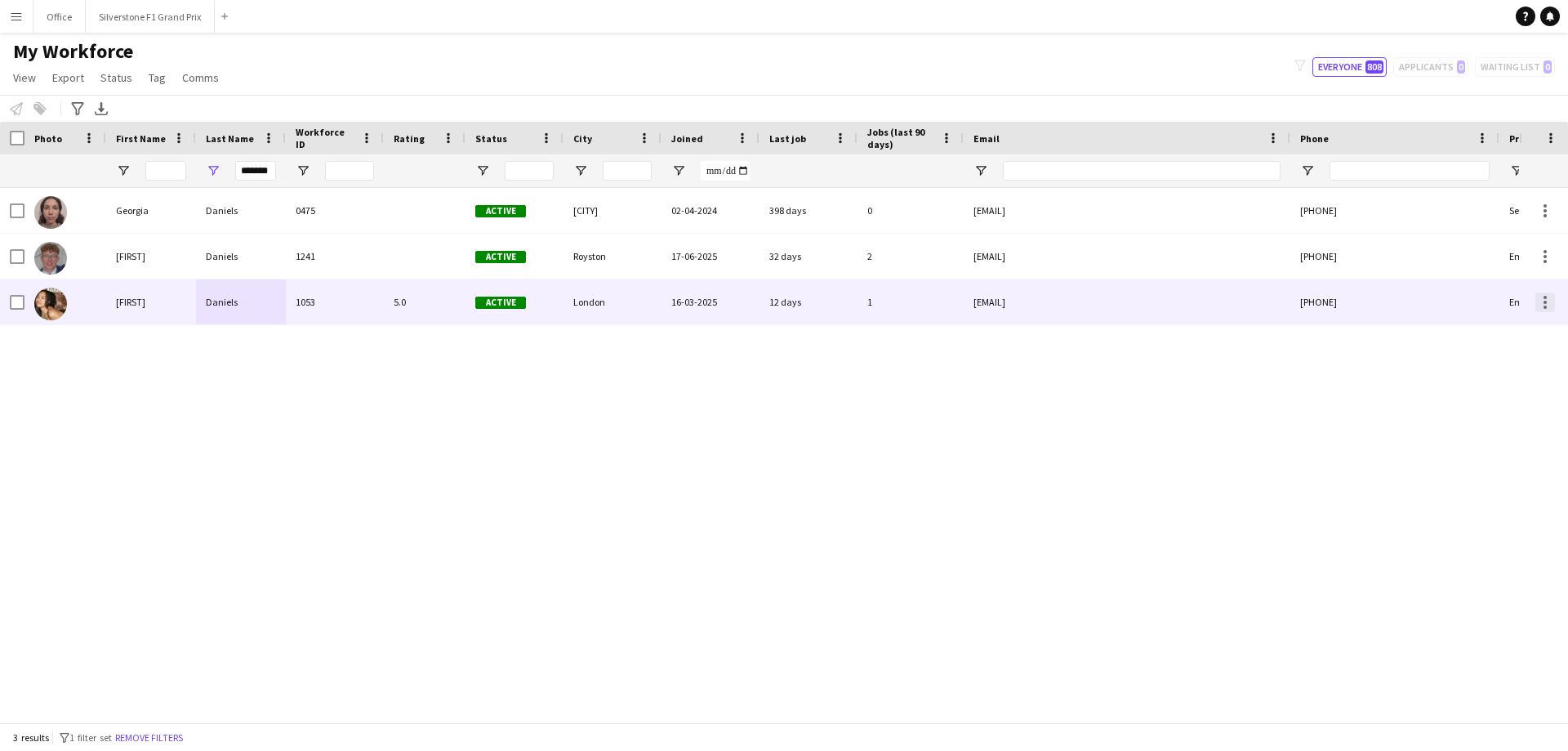 click at bounding box center (1545, 302) 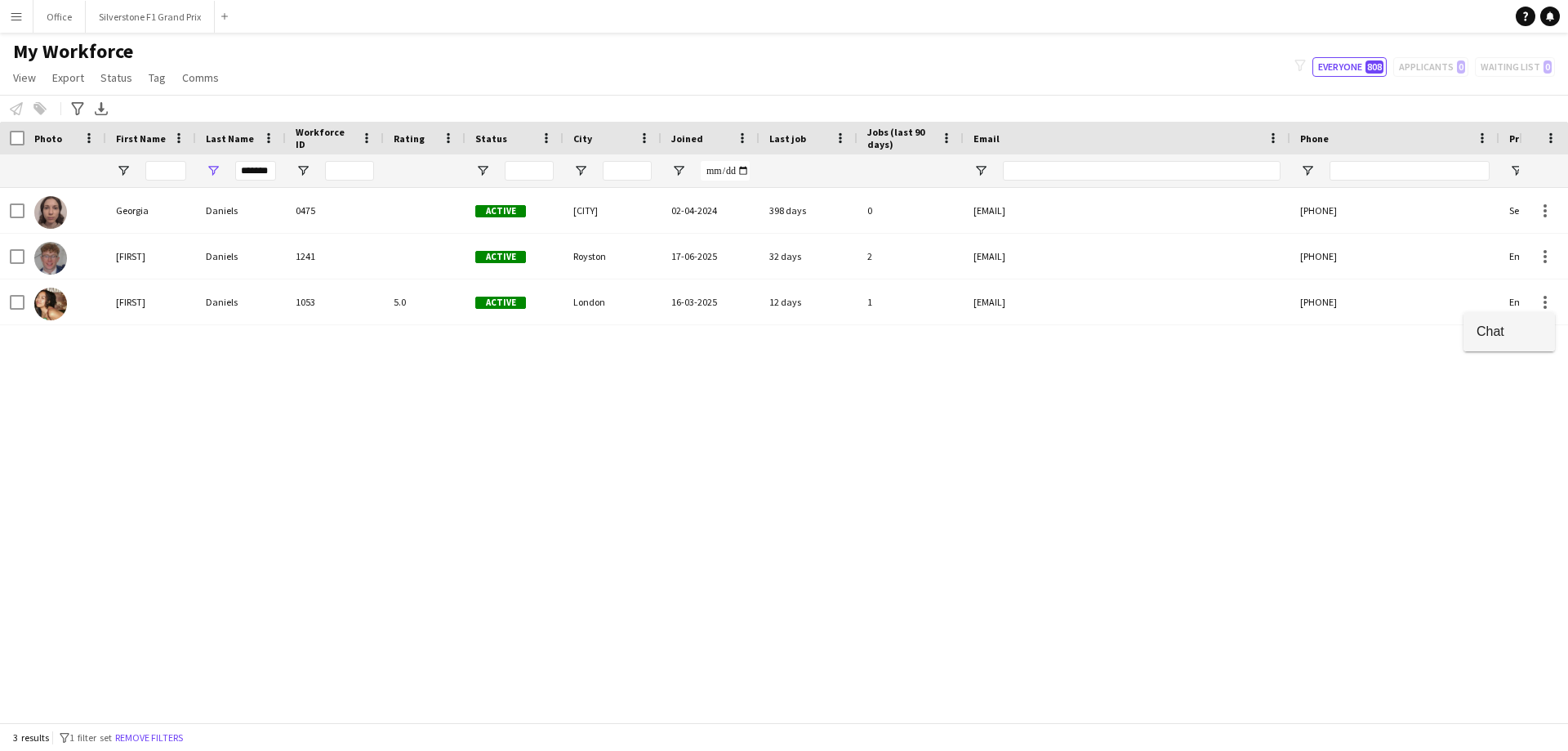 click on "Chat" at bounding box center [1509, 331] 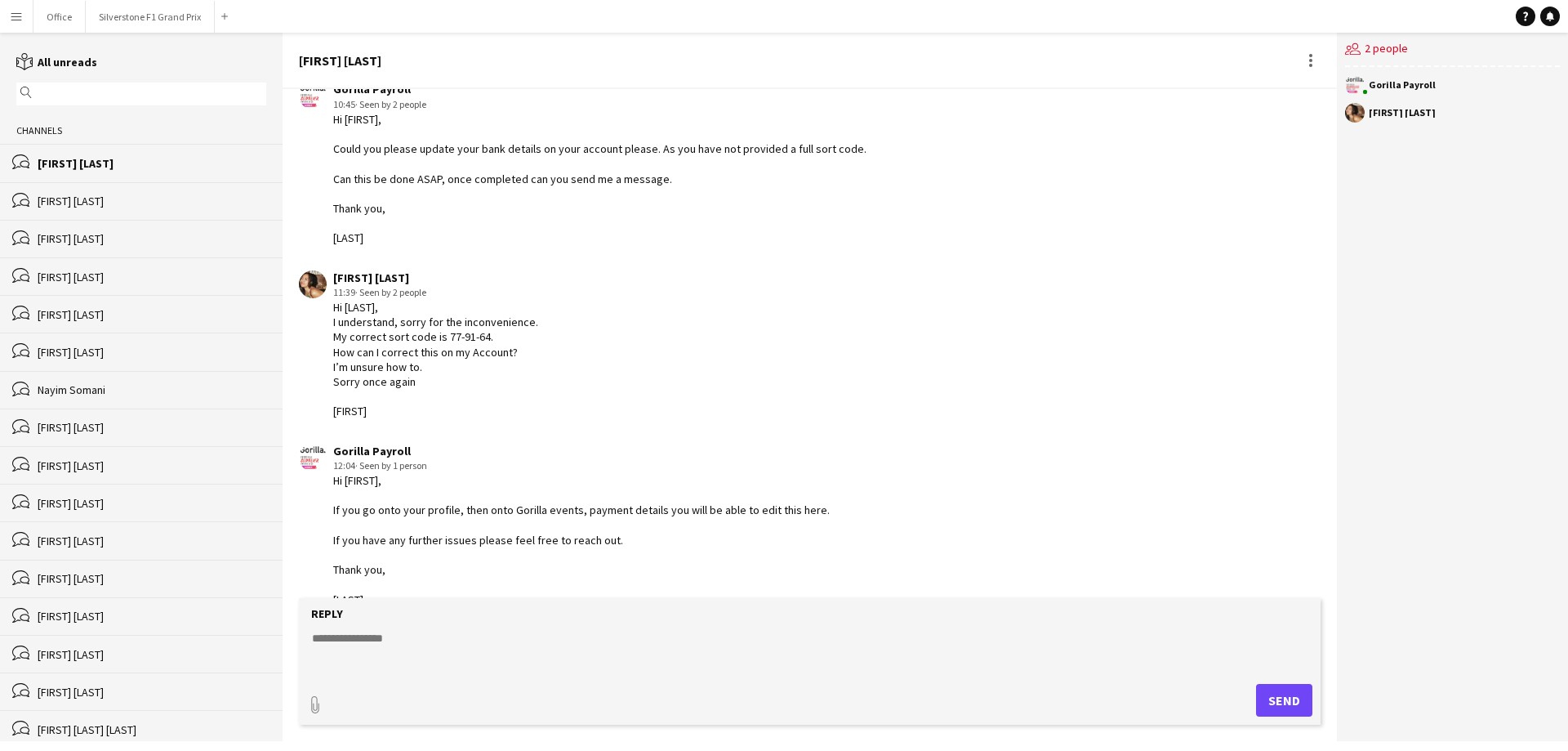 scroll, scrollTop: 95, scrollLeft: 0, axis: vertical 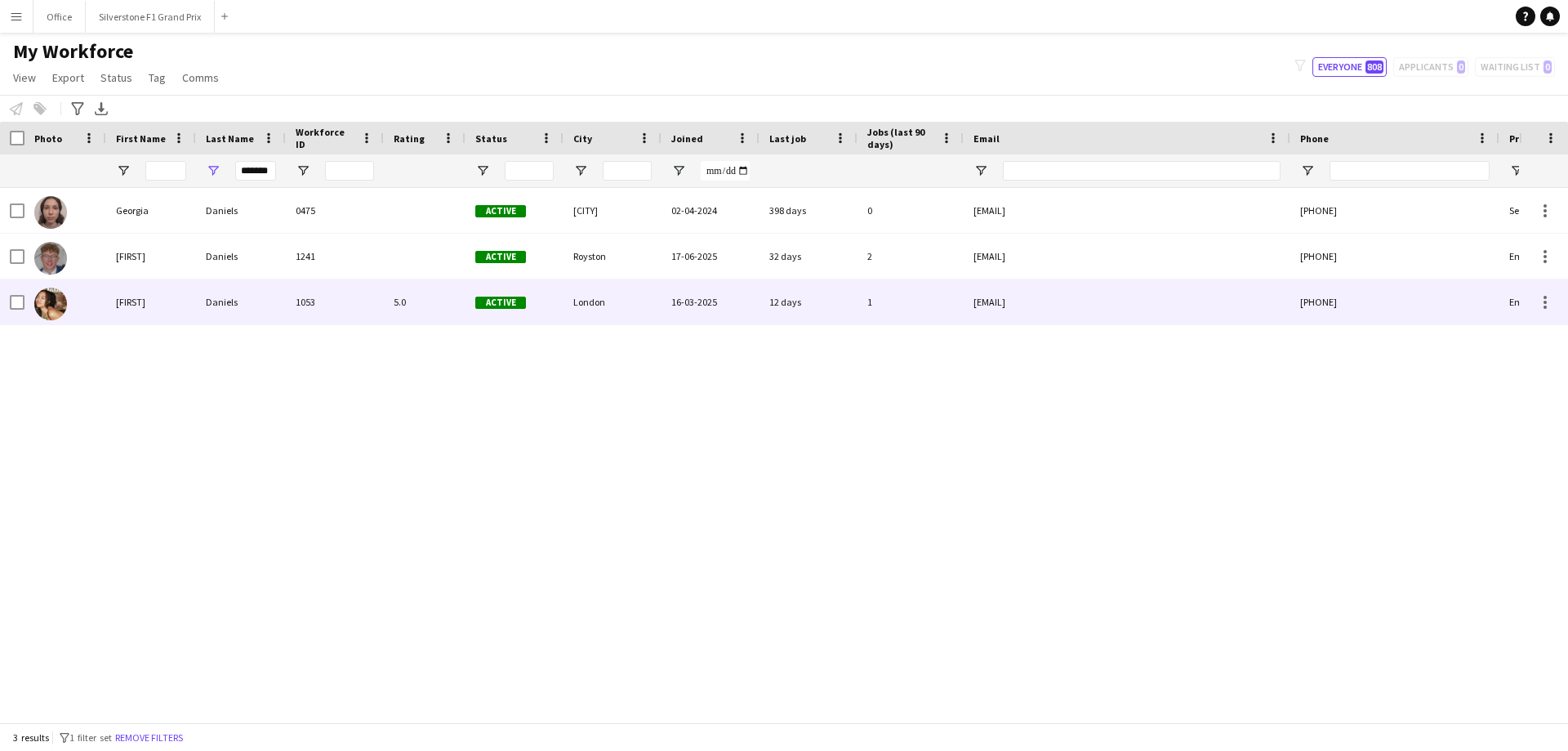 click on "London" at bounding box center (612, 302) 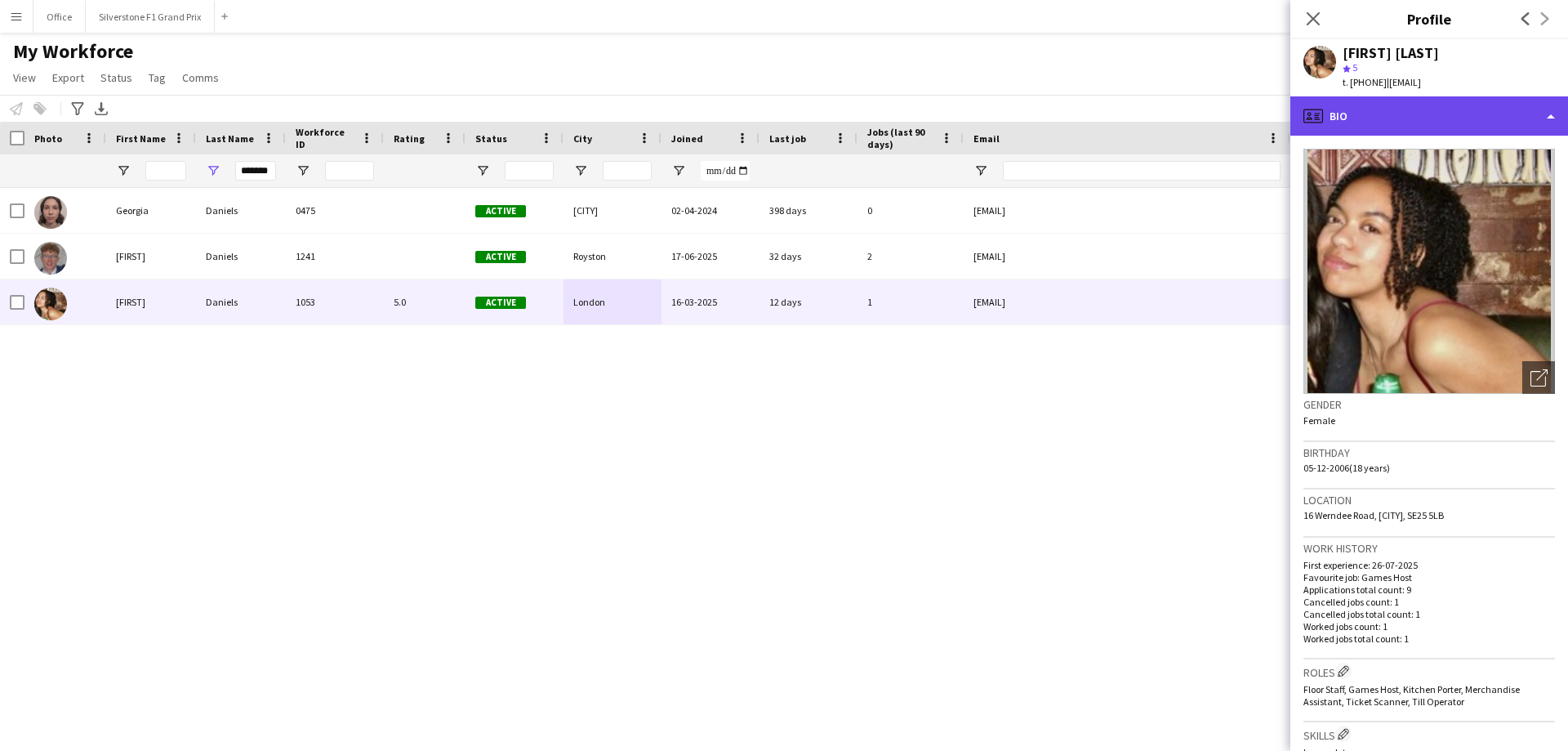 click on "profile
Bio" 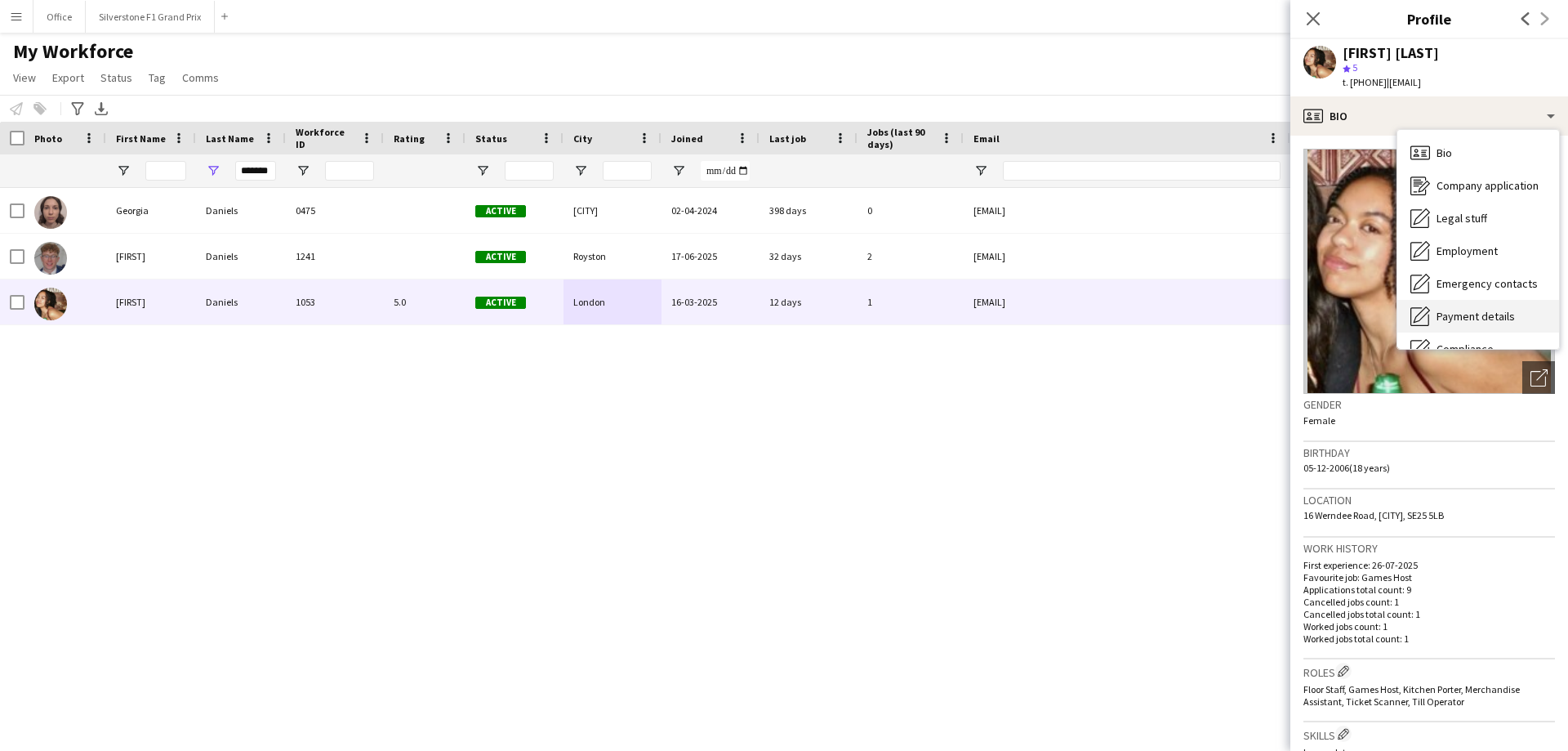 click on "Payment details" at bounding box center [1476, 316] 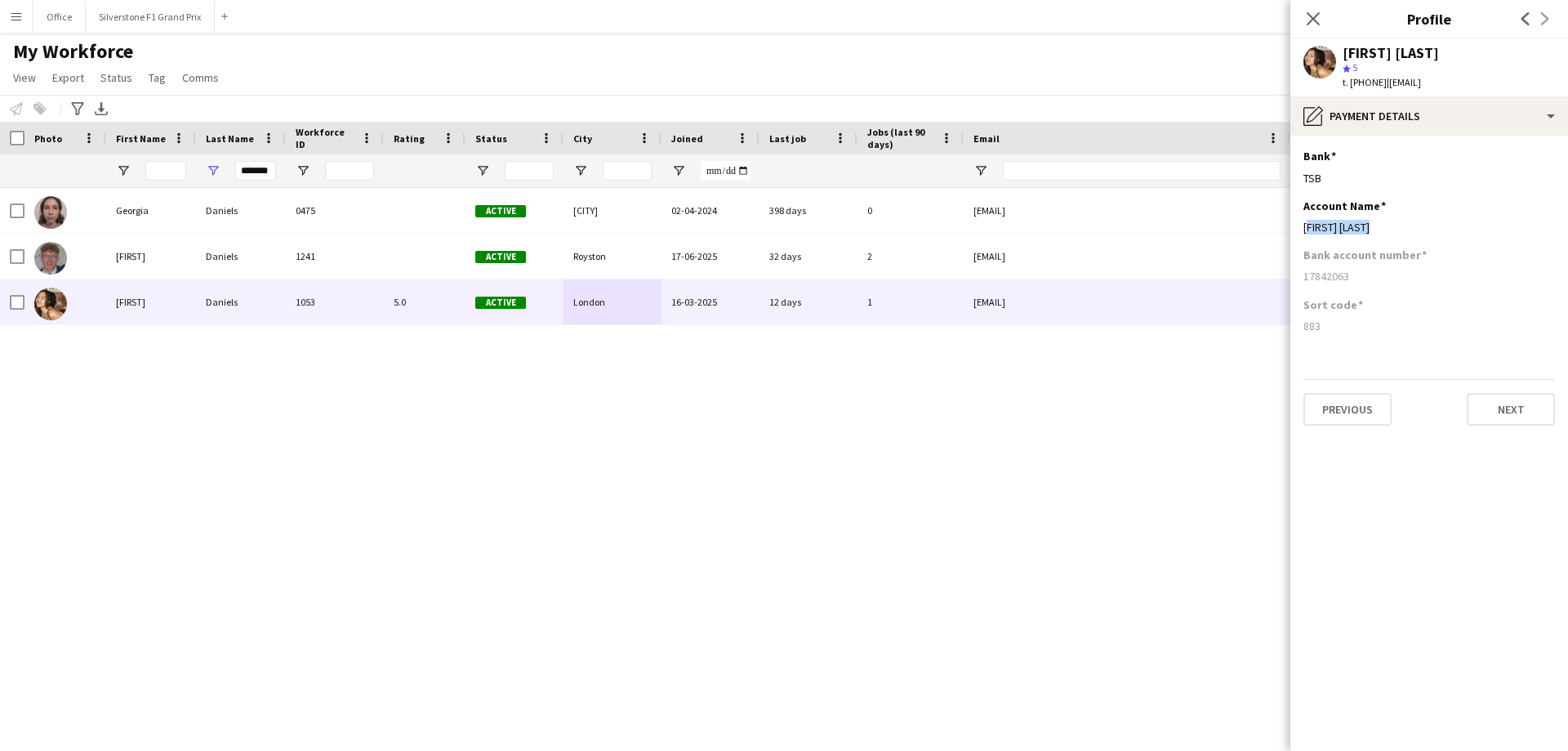 drag, startPoint x: 1342, startPoint y: 233, endPoint x: 1302, endPoint y: 232, distance: 40.012498 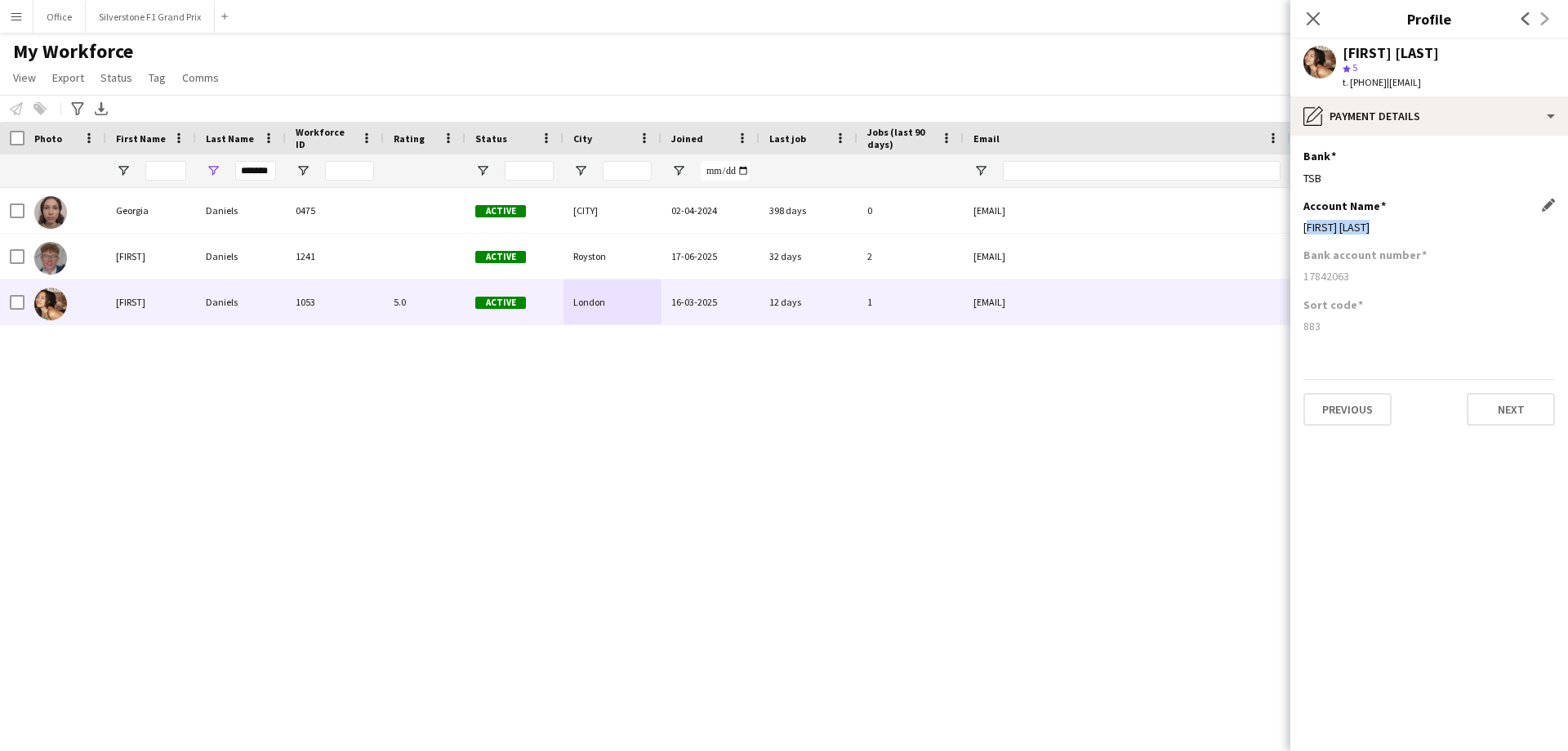 copy on "[FIRST] [LAST]" 